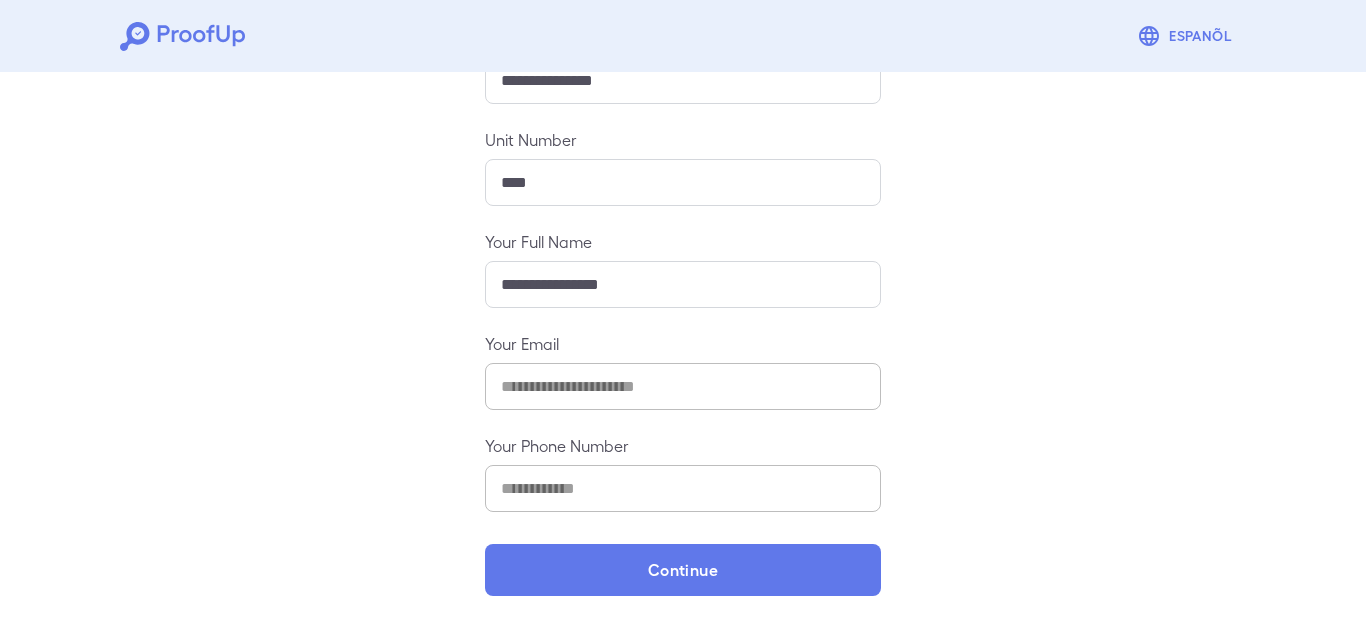 scroll, scrollTop: 289, scrollLeft: 0, axis: vertical 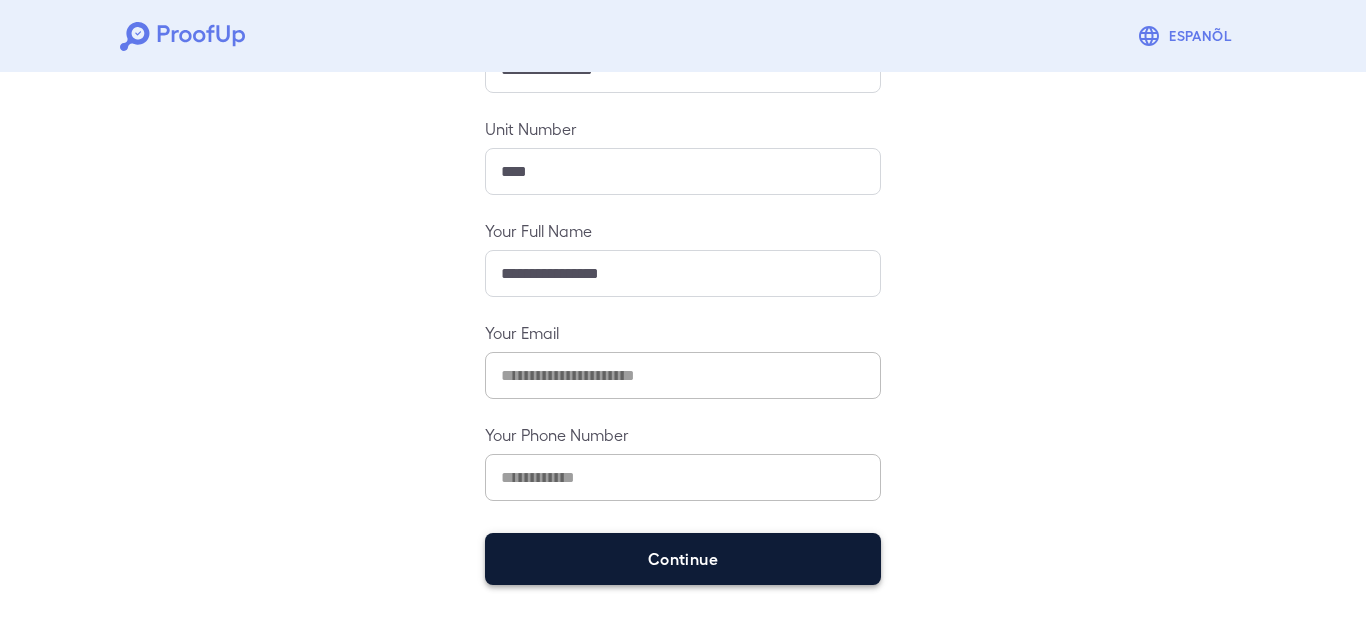 click on "Continue" at bounding box center (683, 559) 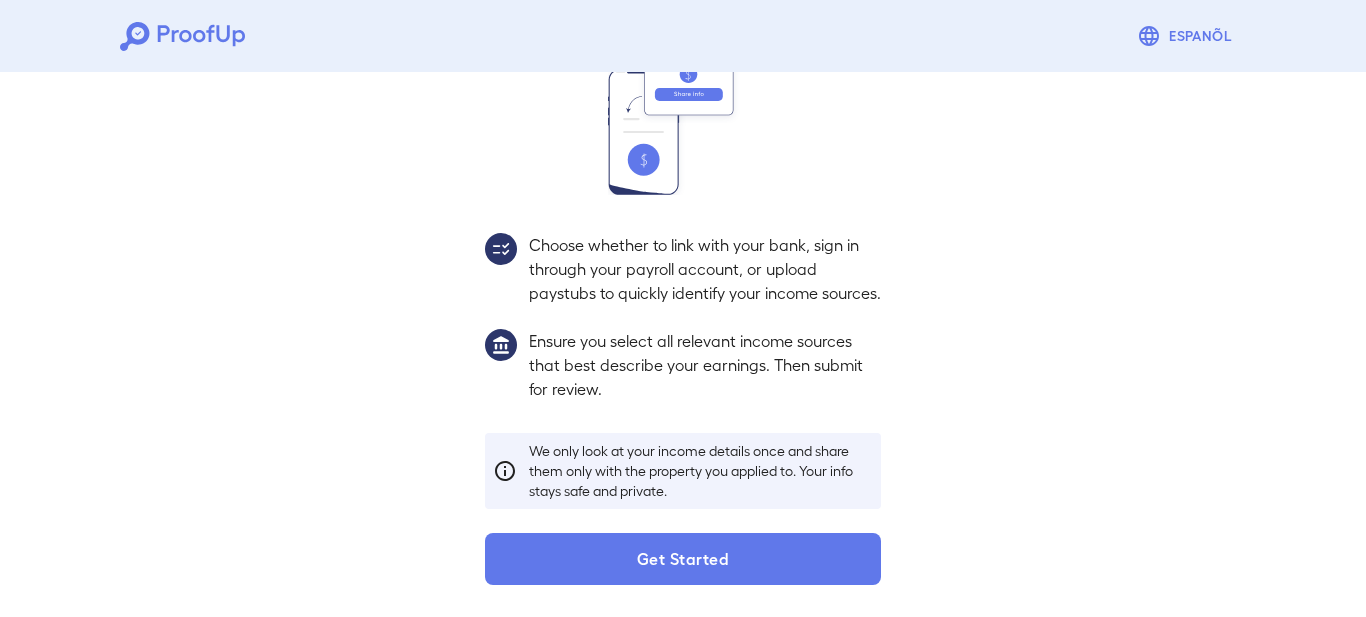scroll, scrollTop: 261, scrollLeft: 0, axis: vertical 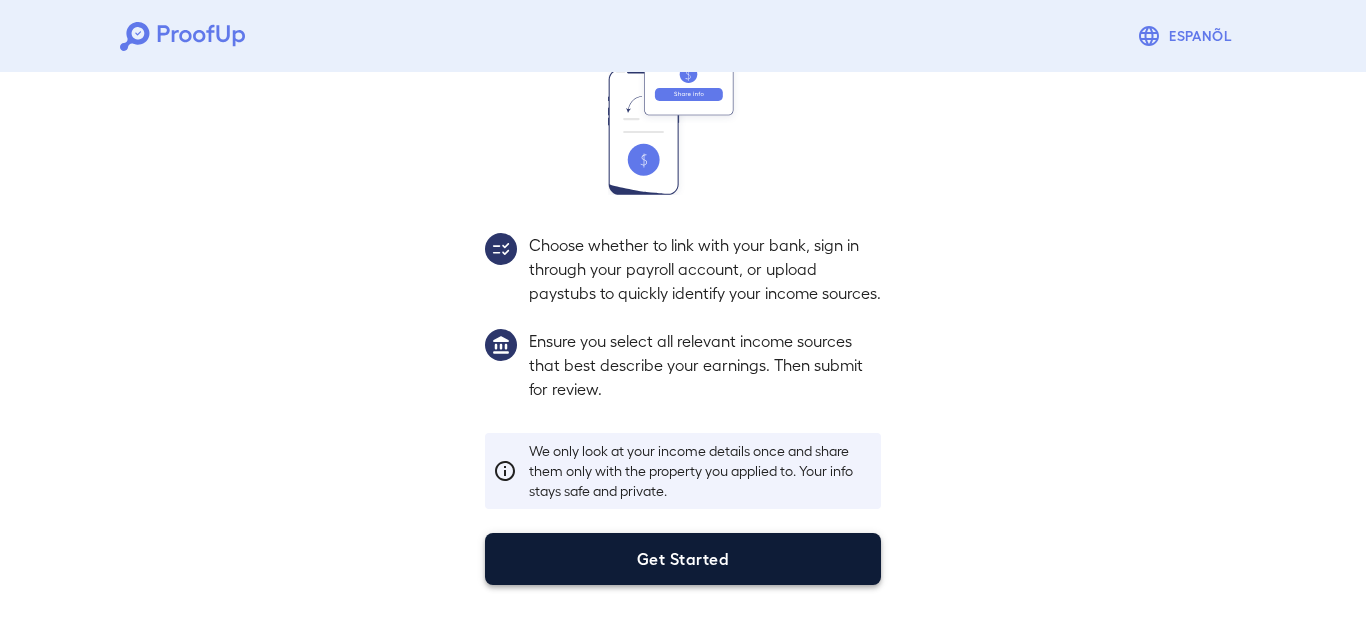 click on "Get Started" at bounding box center [683, 559] 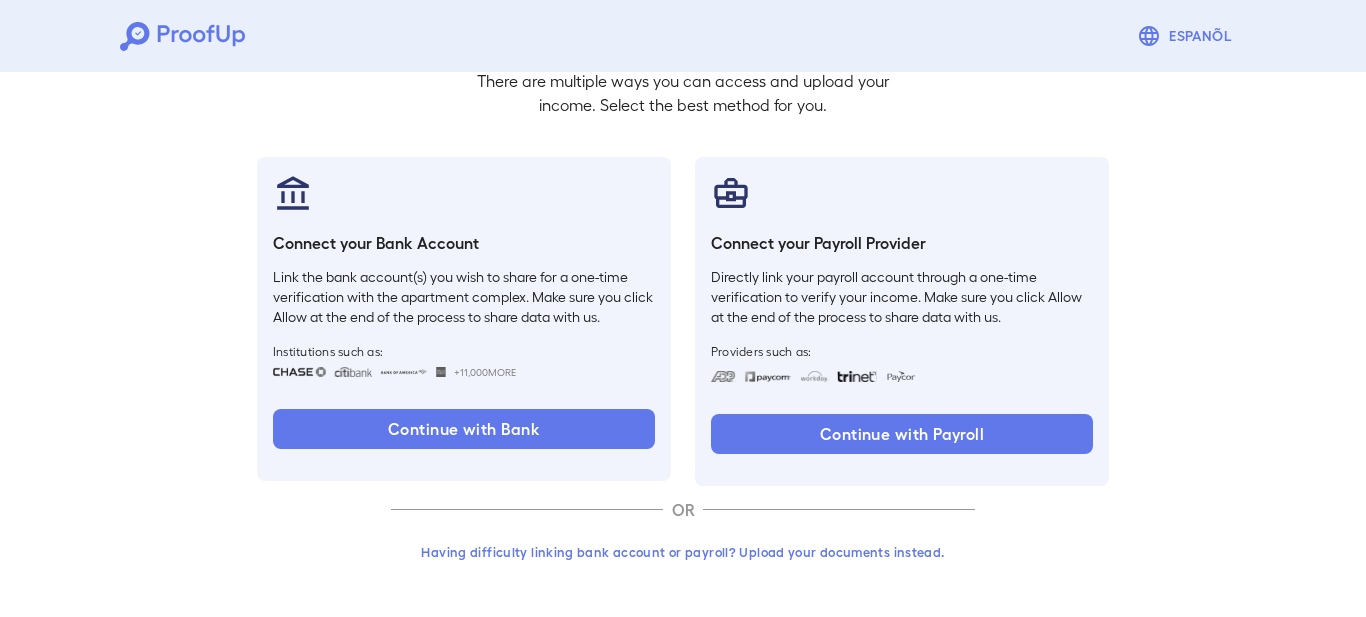 scroll, scrollTop: 147, scrollLeft: 0, axis: vertical 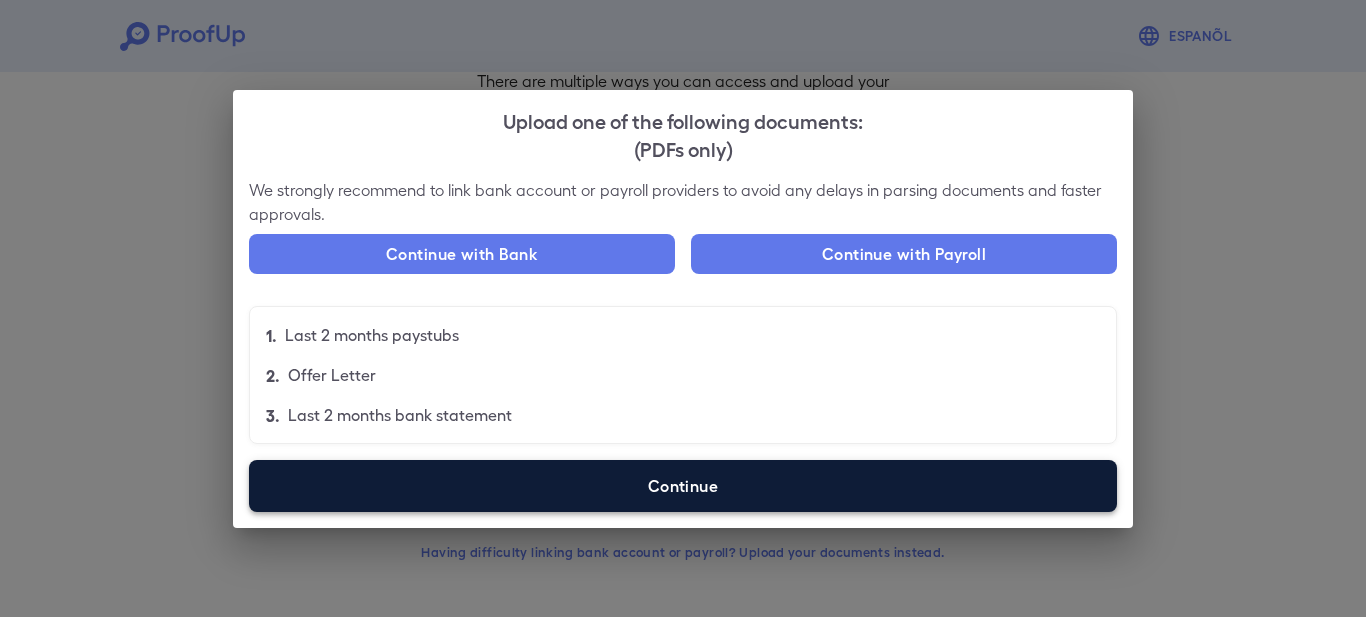 click on "Continue" at bounding box center (683, 486) 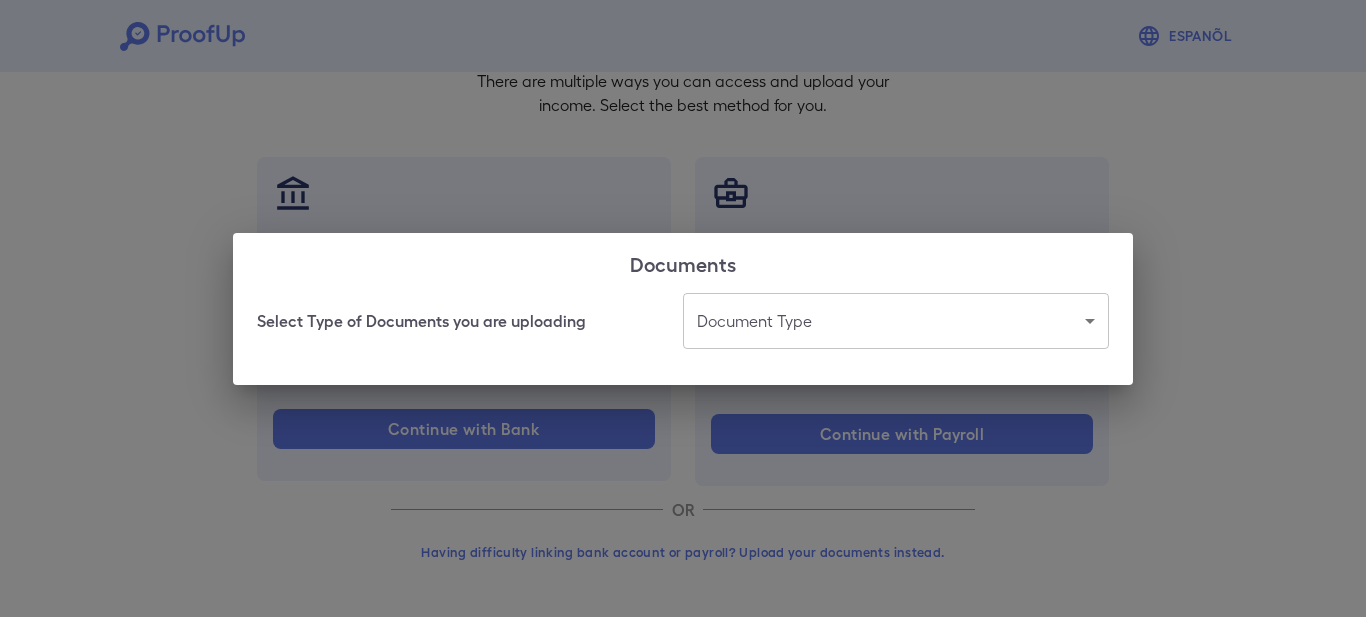 click on "Espanõl Go back How Would You Like to Verify Your Income? There are multiple ways you can access and upload your income. Select the best method for you. Connect your Bank Account Link the bank account(s) you wish to share for a one-time verification with the apartment complex. Make sure you click Allow at the end of the process to share data with us. Institutions such as: +11,000 More Continue with Bank Connect your Payroll Provider Directly link your payroll account through a one-time verification to verify your income. Make sure you click Allow at the end of the process to share data with us. Providers such as: Continue with Payroll OR Having difficulty linking bank account or payroll? Upload your documents instead. Documents Select Type of Documents you are uploading Document Type" at bounding box center [683, 235] 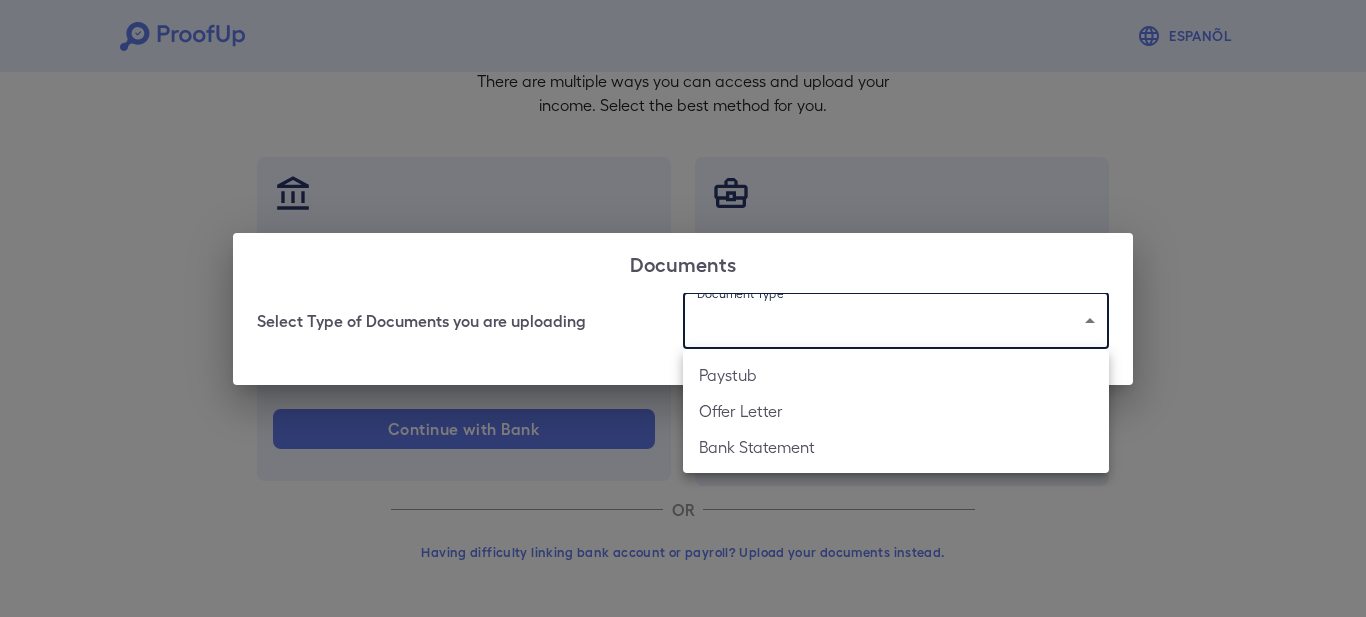 click on "Paystub" at bounding box center [896, 375] 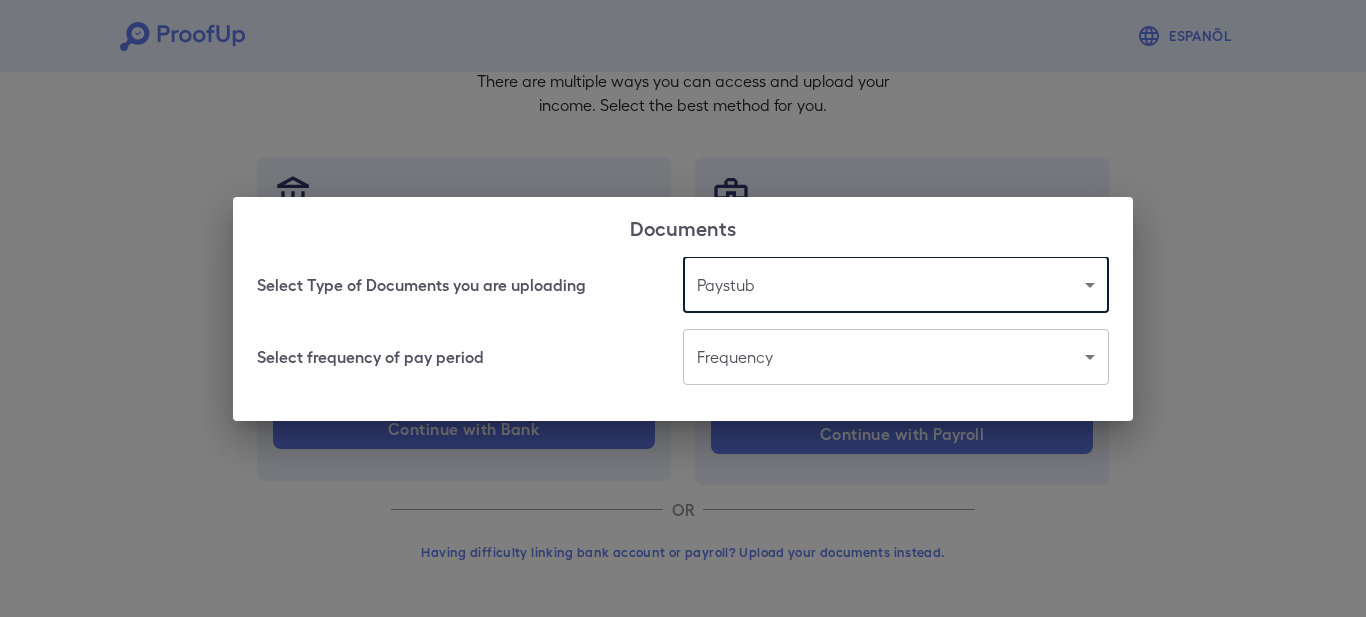 click on "Espanõl Go back How Would You Like to Verify Your Income? There are multiple ways you can access and upload your income. Select the best method for you. Connect your Bank Account Link the bank account(s) you wish to share for a one-time verification with the apartment complex. Make sure you click Allow at the end of the process to share data with us. Institutions such as: +11,000 More Continue with Bank Connect your Payroll Provider Directly link your payroll account through a one-time verification to verify your income. Make sure you click Allow at the end of the process to share data with us. Providers such as: Continue with Payroll OR Having difficulty linking bank account or payroll? Upload your documents instead. Documents Select Type of Documents you are uploading Paystub ******* Select frequency of pay period Frequency" at bounding box center [683, 235] 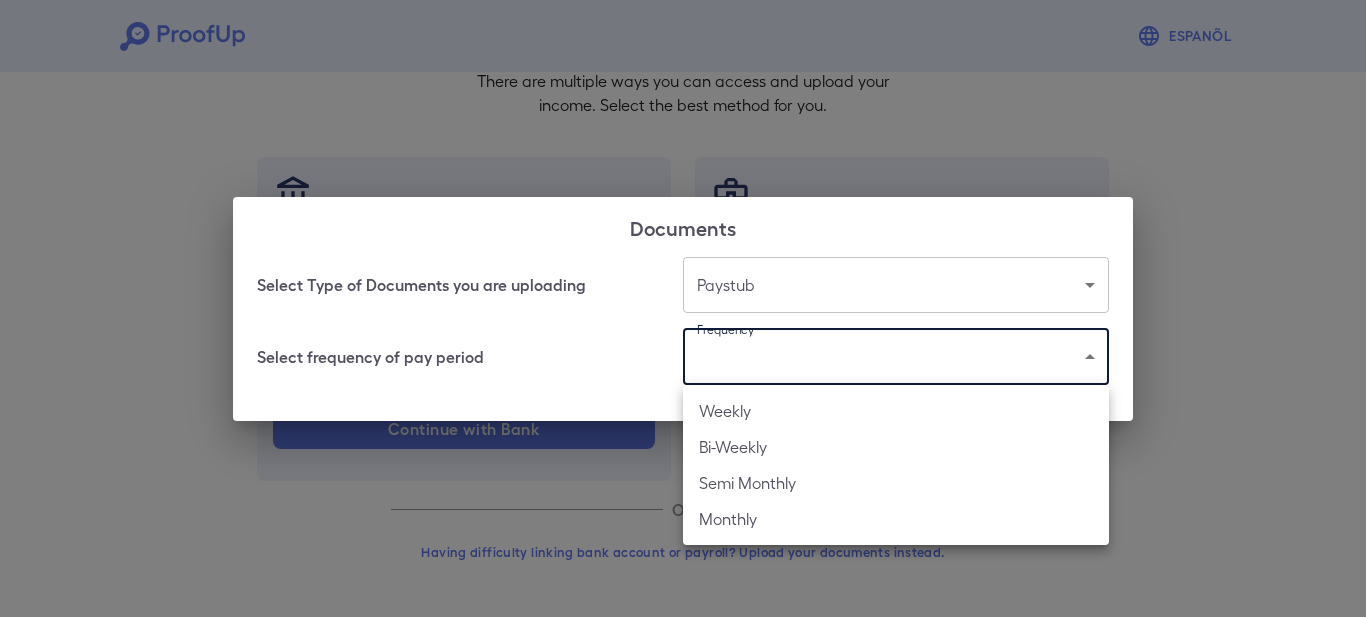 click on "Weekly" at bounding box center (896, 411) 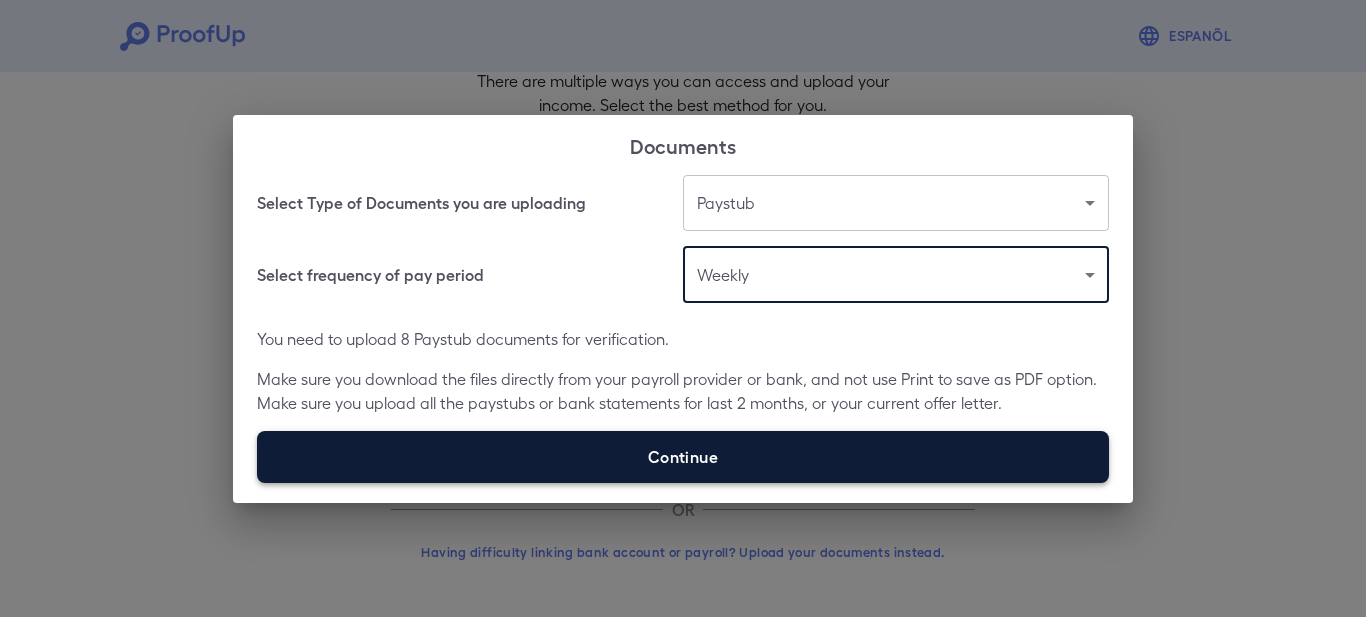 click on "Continue" at bounding box center (683, 457) 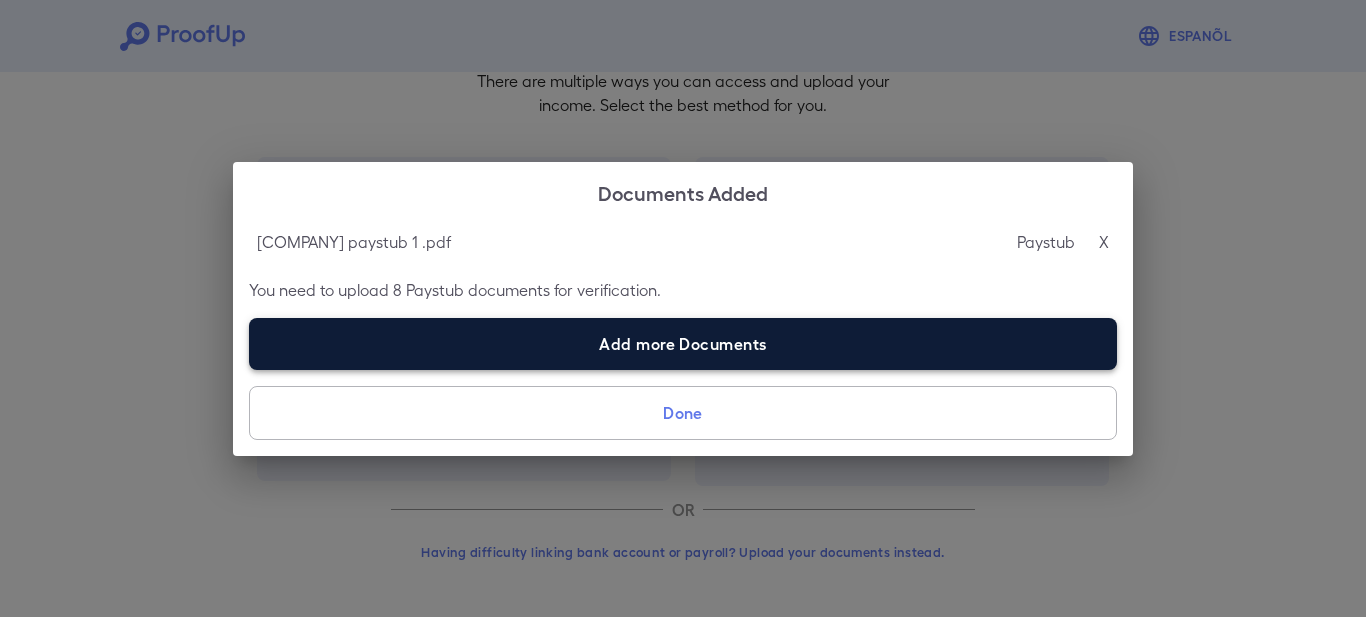 click on "Add more Documents" at bounding box center (683, 344) 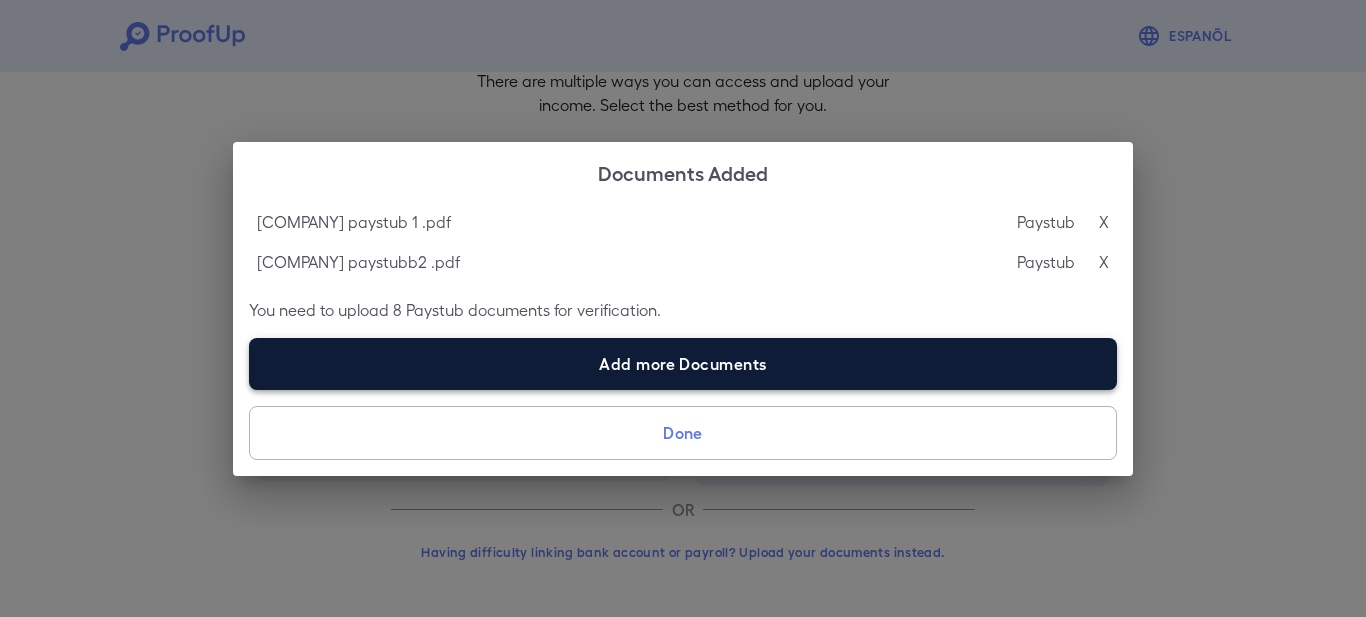 click on "Add more Documents" at bounding box center (683, 364) 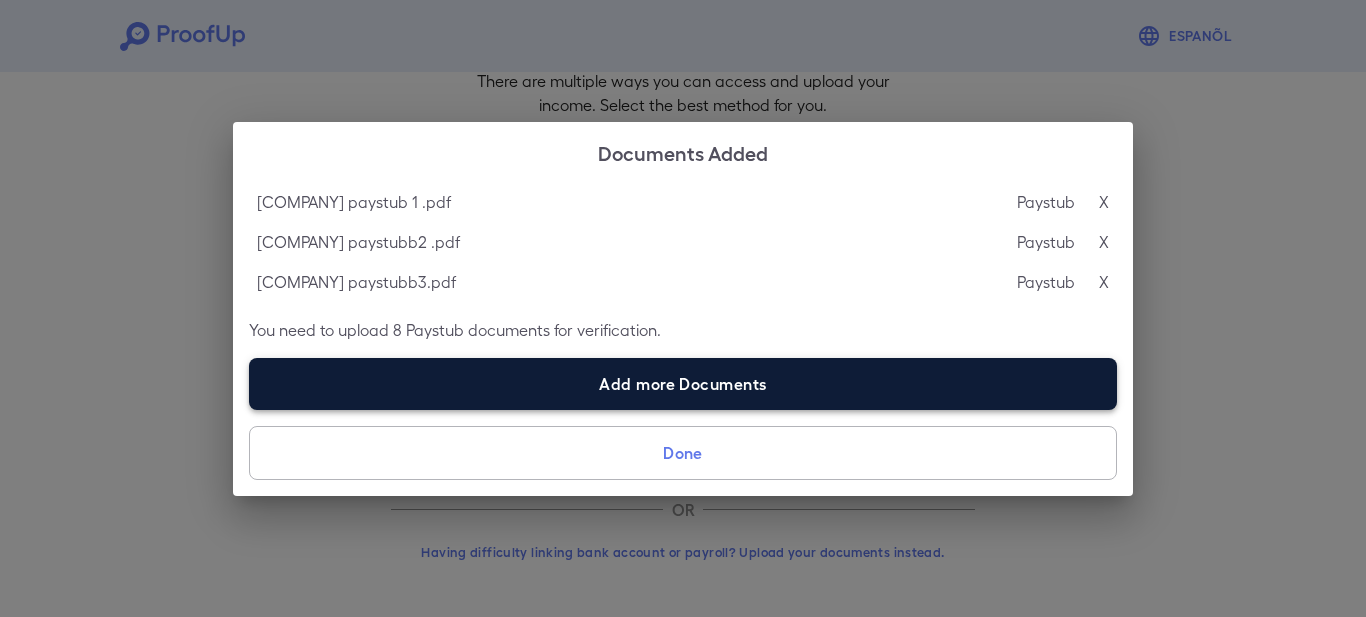 click on "Add more Documents" at bounding box center (683, 384) 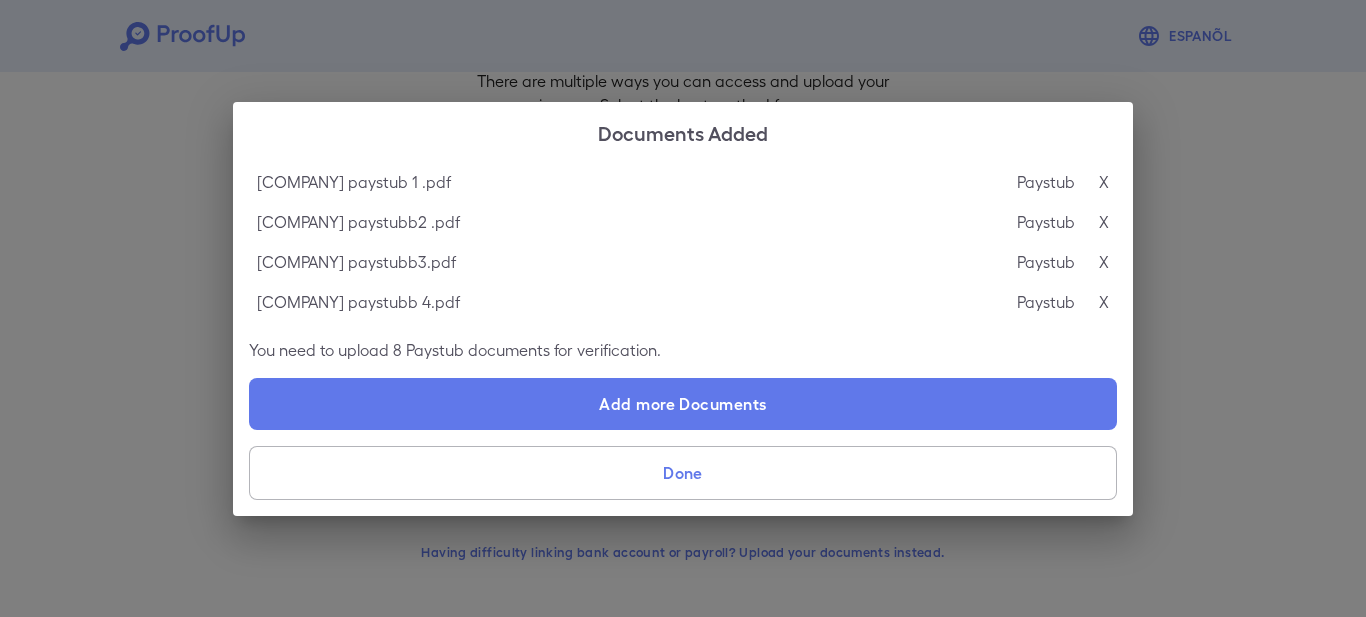 click on "Done" at bounding box center (683, 473) 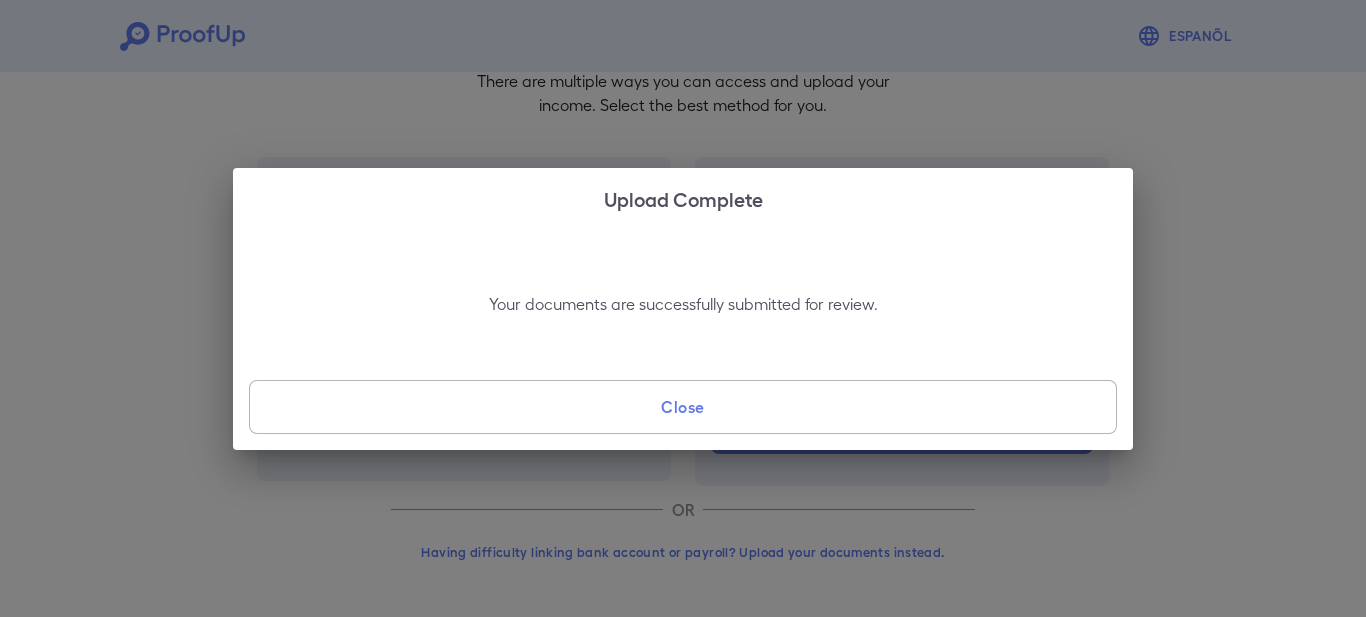 click on "Close" at bounding box center (683, 407) 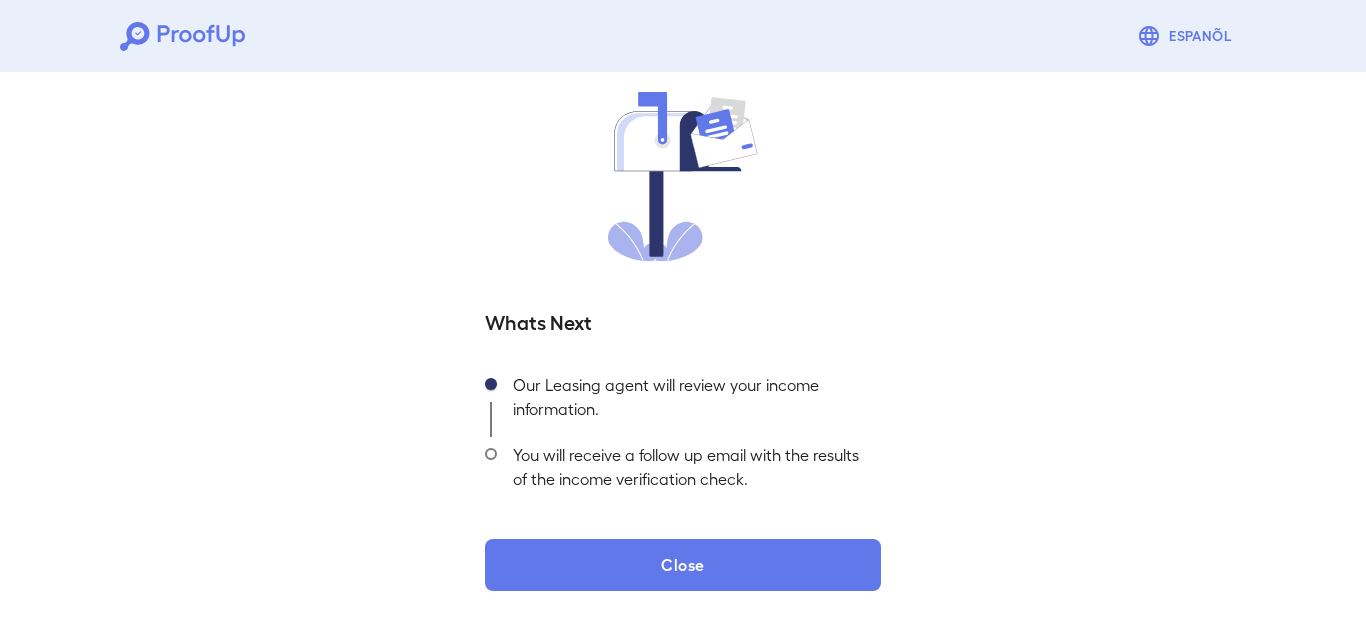 scroll, scrollTop: 150, scrollLeft: 0, axis: vertical 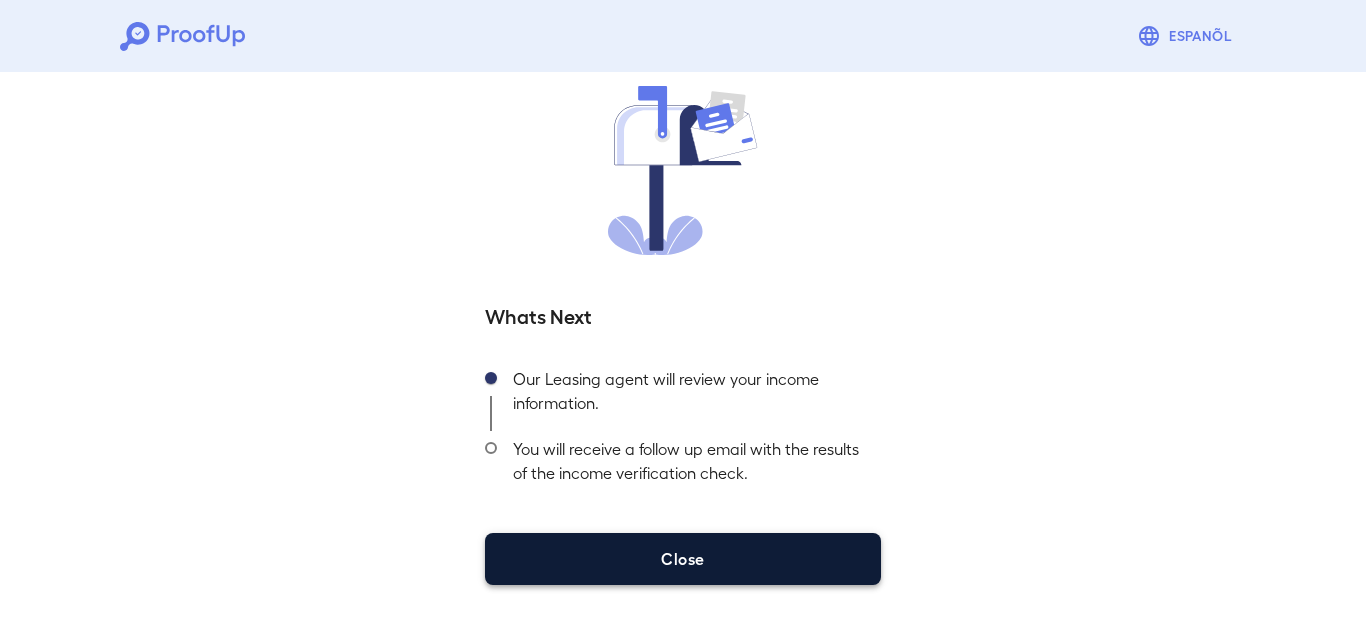 click on "Close" at bounding box center [683, 559] 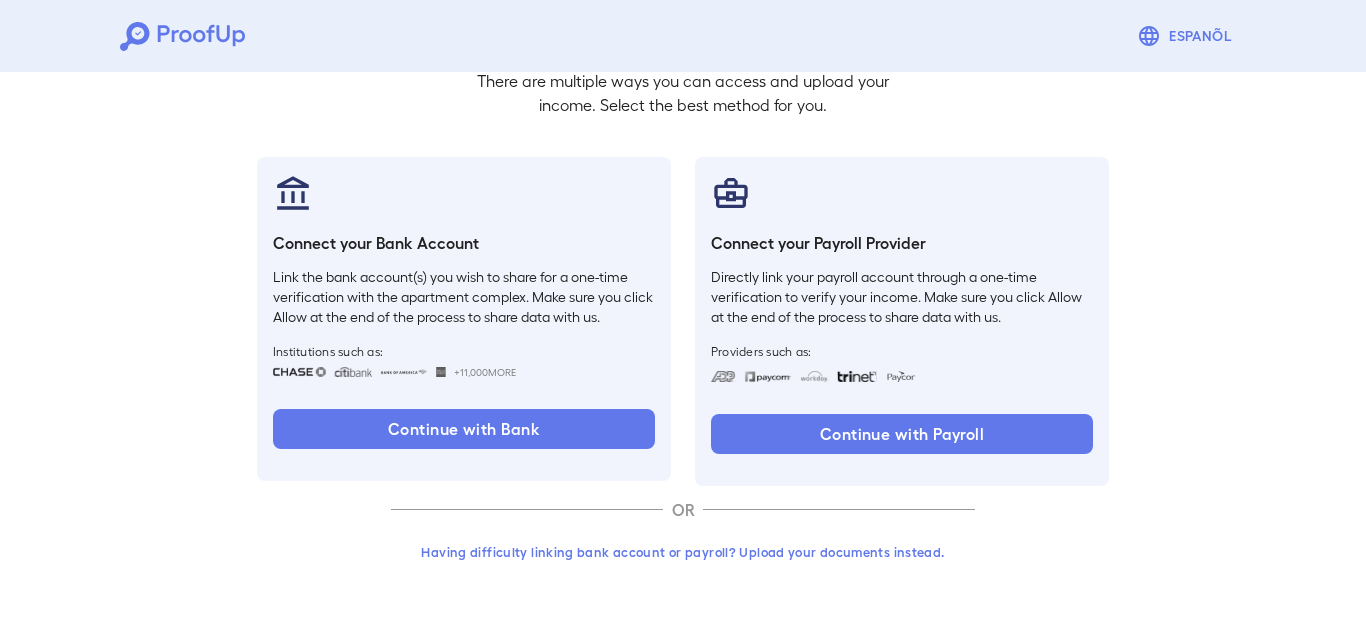 scroll, scrollTop: 147, scrollLeft: 0, axis: vertical 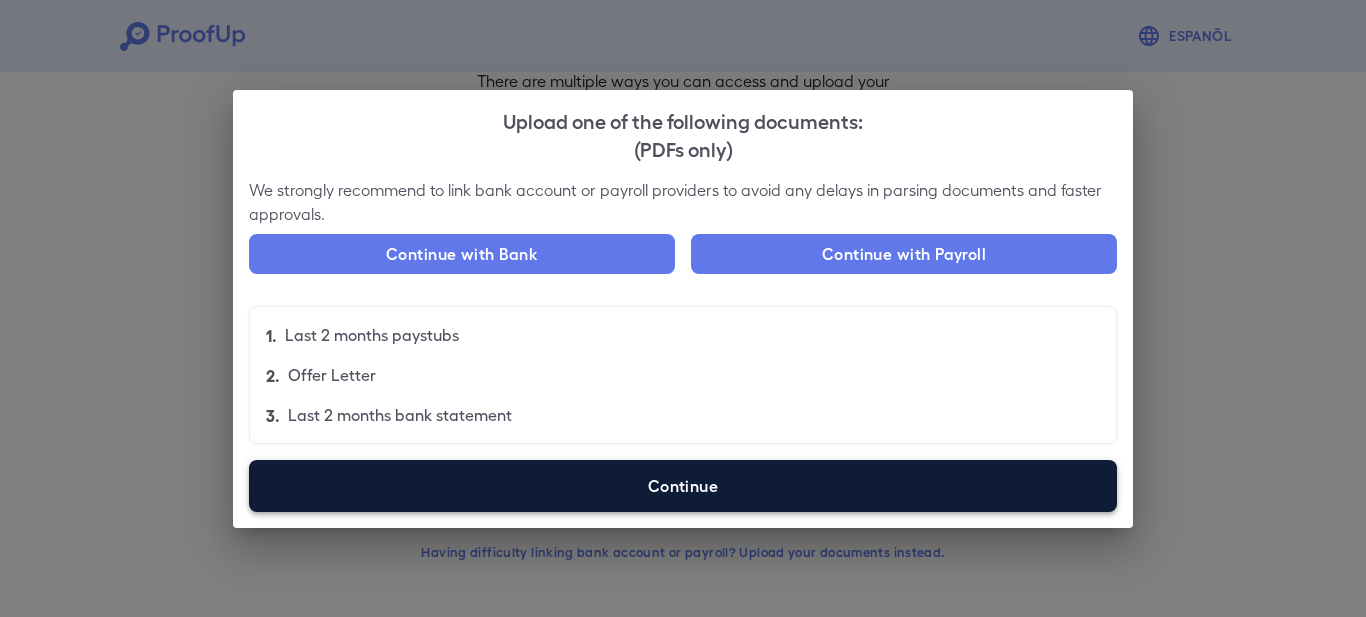 click on "Continue" at bounding box center (683, 486) 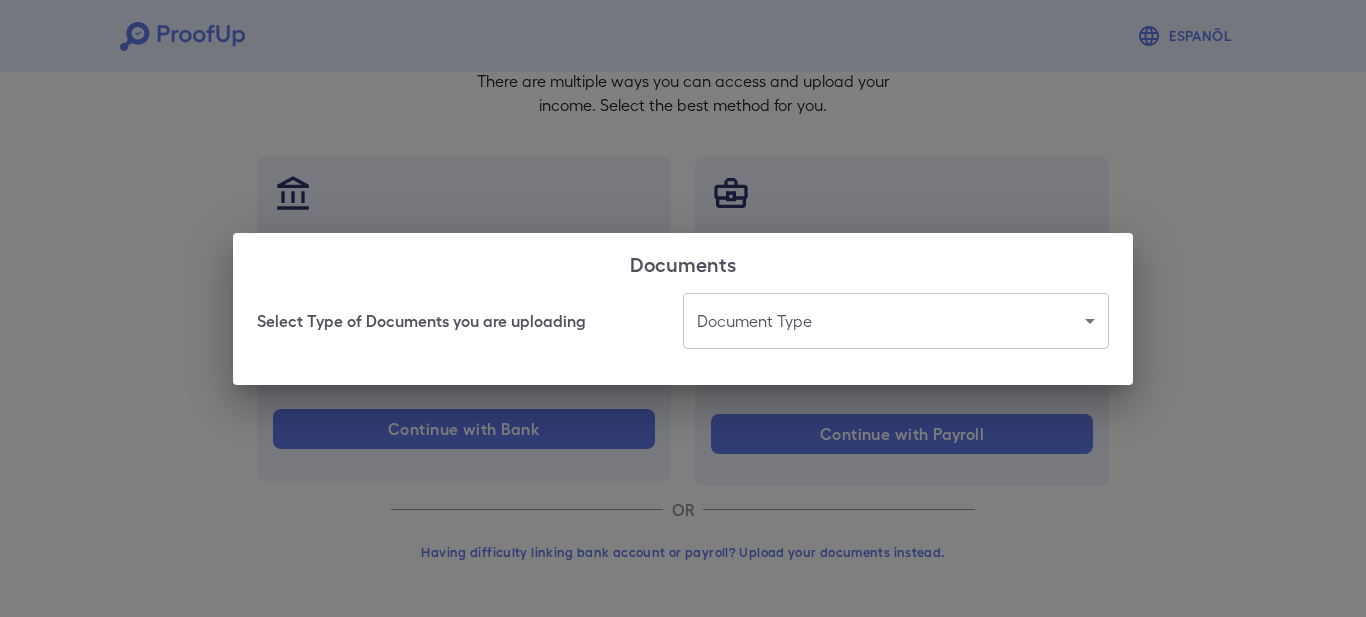 click on "Espanõl Go back How Would You Like to Verify Your Income? There are multiple ways you can access and upload your income. Select the best method for you. Connect your Bank Account Link the bank account(s) you wish to share for a one-time verification with the apartment complex. Make sure you click Allow at the end of the process to share data with us. Institutions such as: +11,000 More Continue with Bank Connect your Payroll Provider Directly link your payroll account through a one-time verification to verify your income. Make sure you click Allow at the end of the process to share data with us. Providers such as: Continue with Payroll OR Having difficulty linking bank account or payroll? Upload your documents instead. Documents Select Type of Documents you are uploading Document Type" at bounding box center [683, 235] 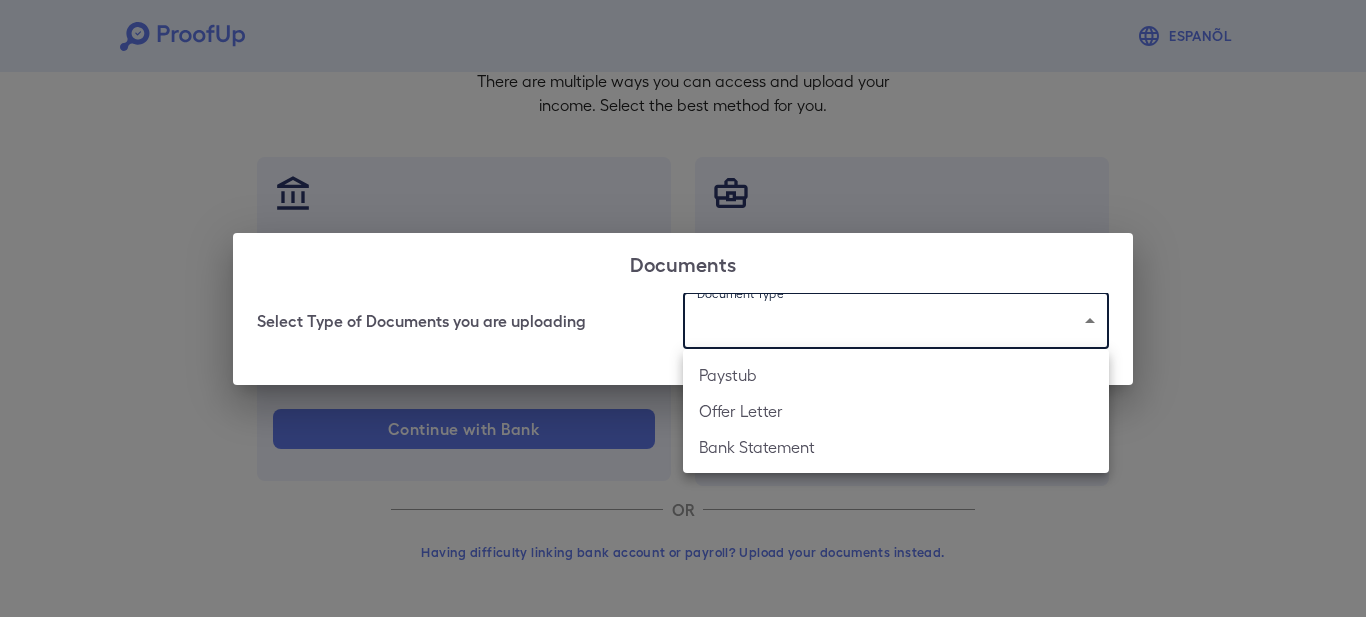 click on "Bank Statement" at bounding box center [896, 447] 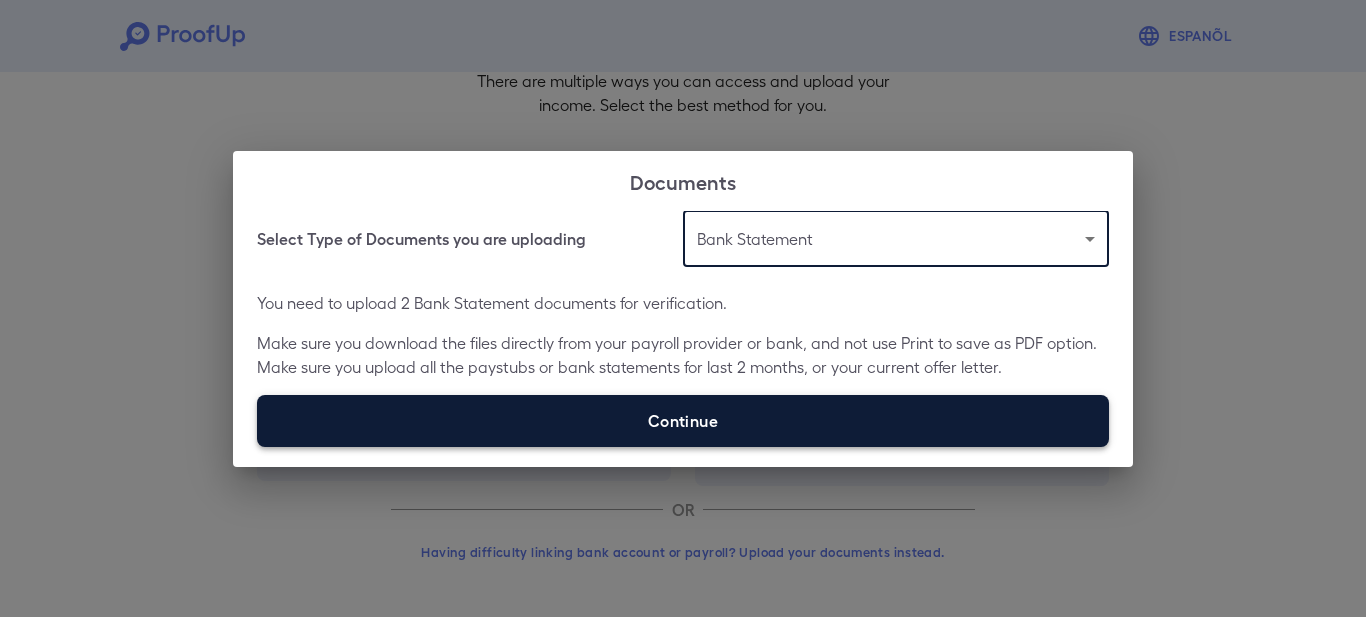 click on "Continue" at bounding box center (683, 421) 